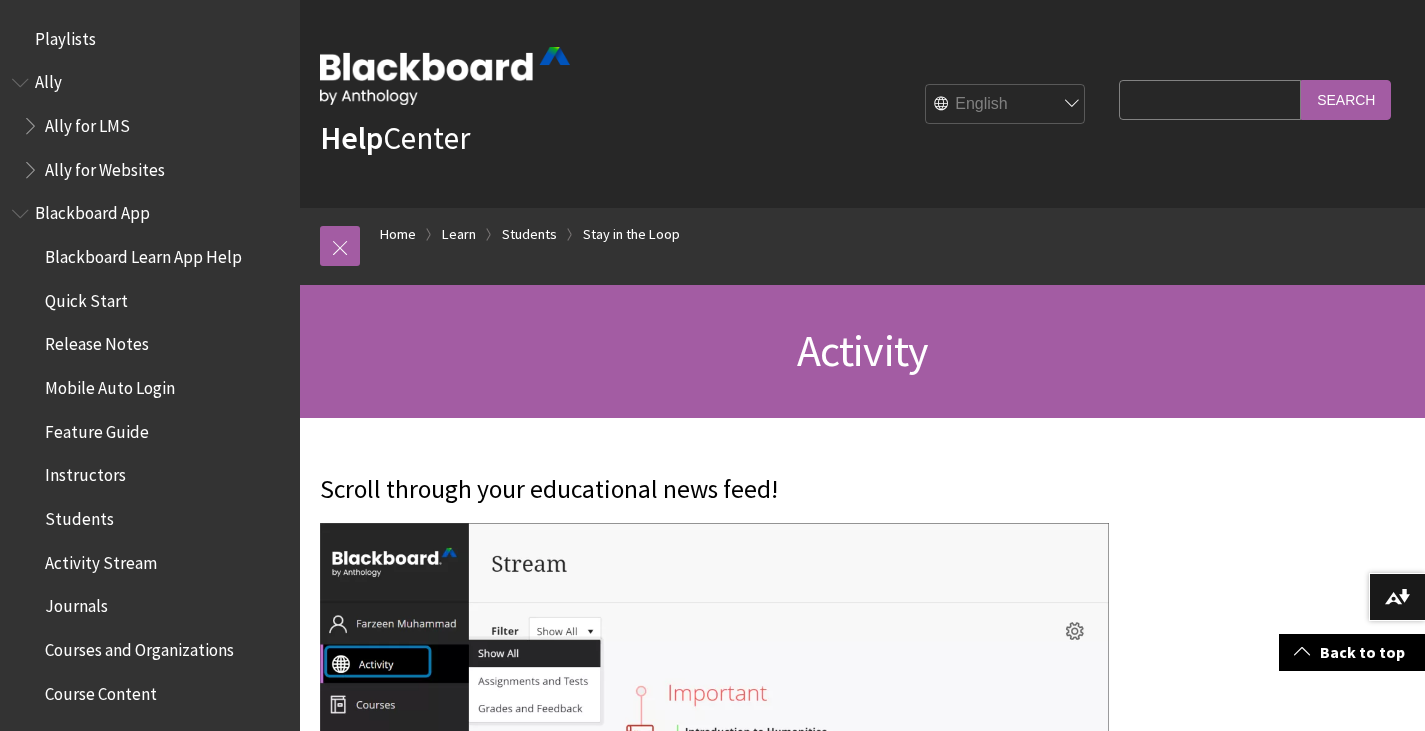 scroll, scrollTop: 3840, scrollLeft: 0, axis: vertical 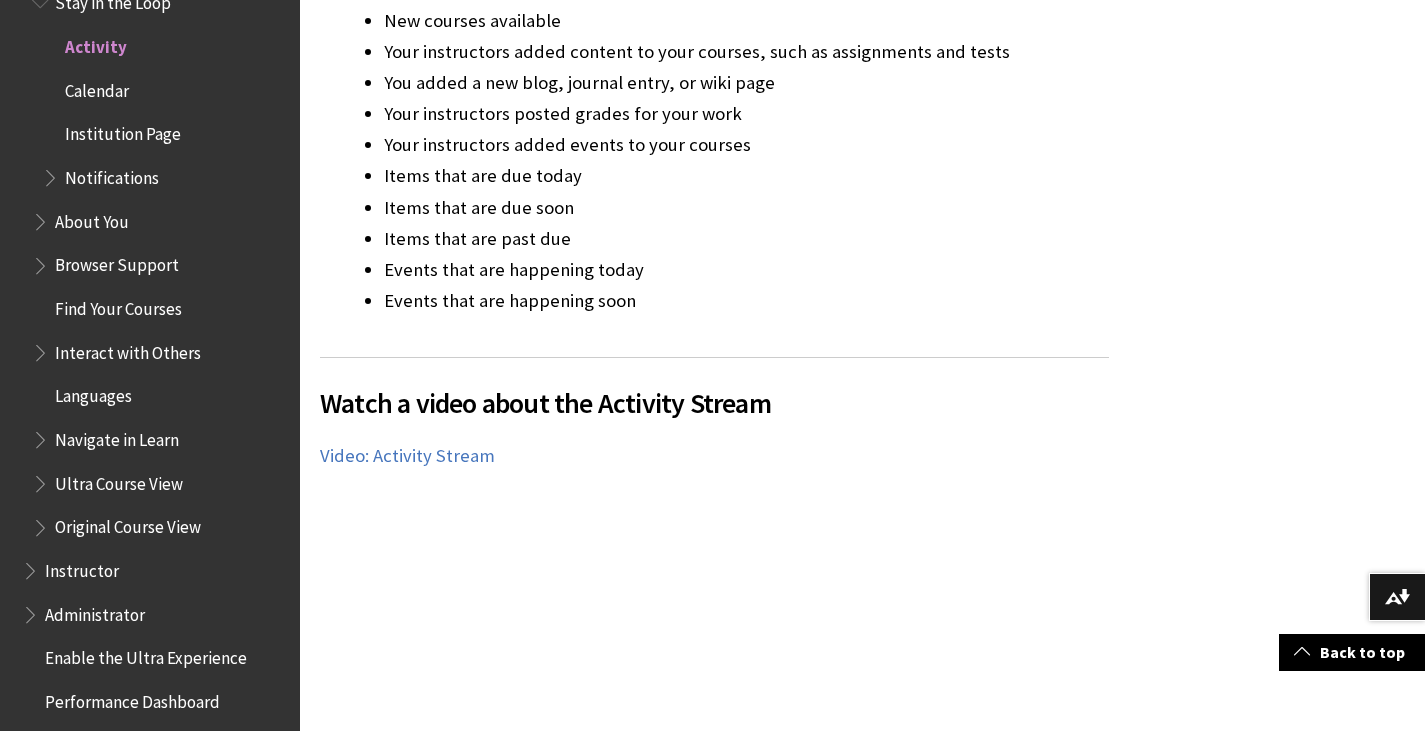 click on "Your instructors added events to your courses" at bounding box center (746, 145) 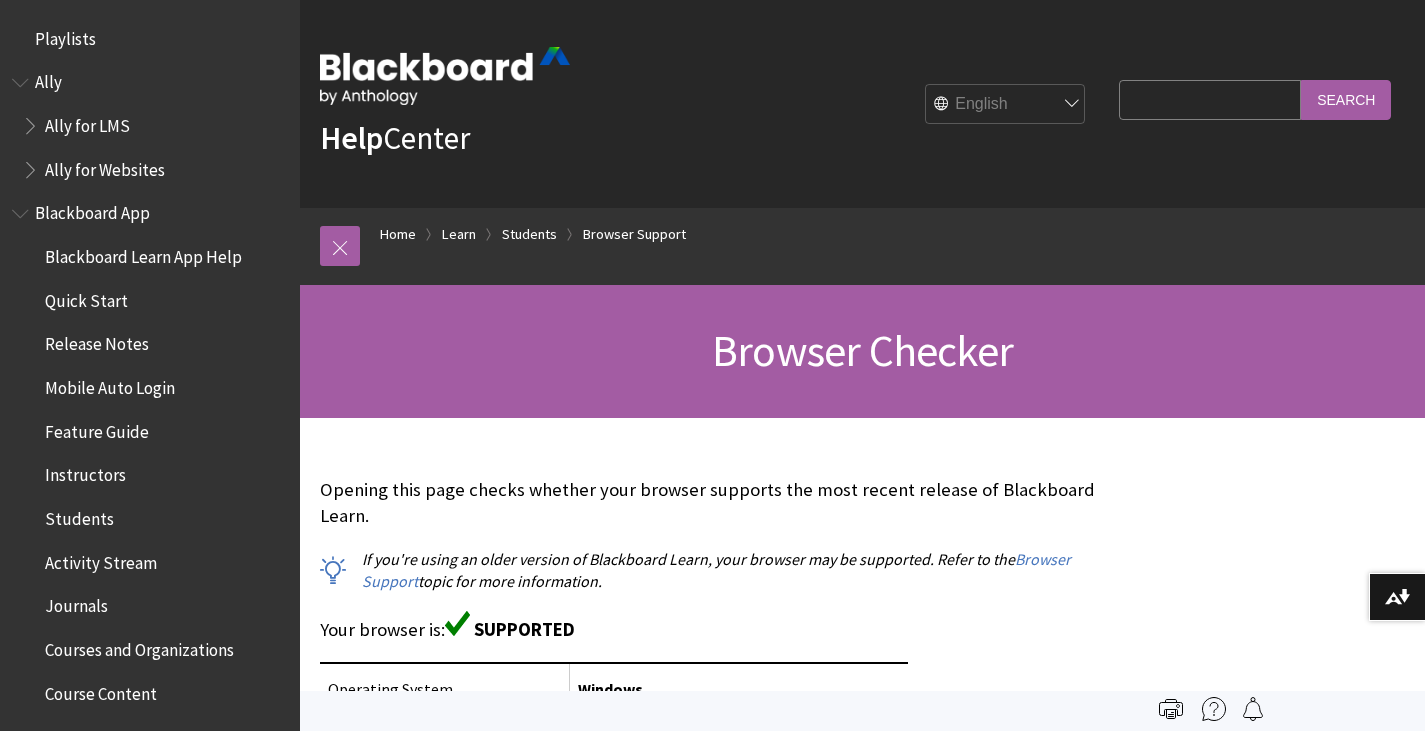 scroll, scrollTop: 0, scrollLeft: 0, axis: both 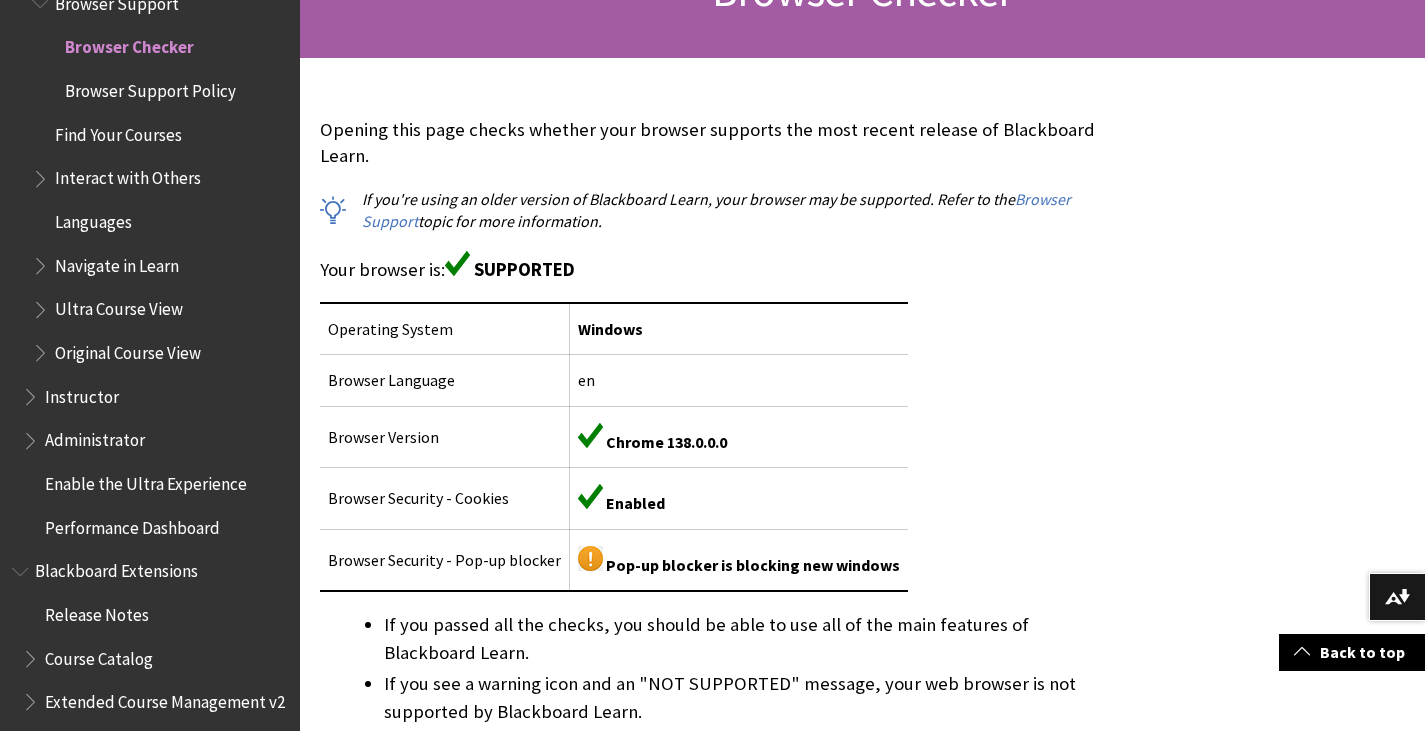 click on "Browser Support Policy" at bounding box center (150, 87) 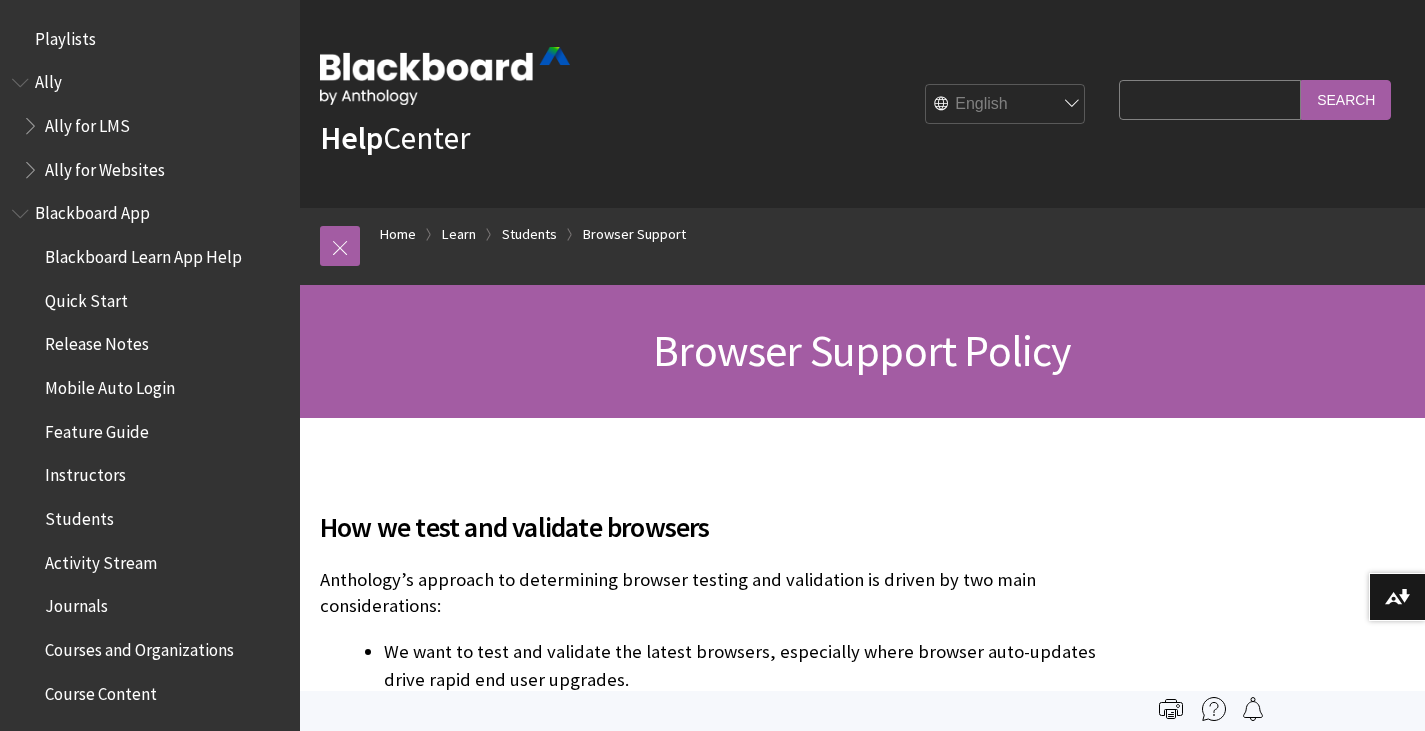 scroll, scrollTop: 0, scrollLeft: 0, axis: both 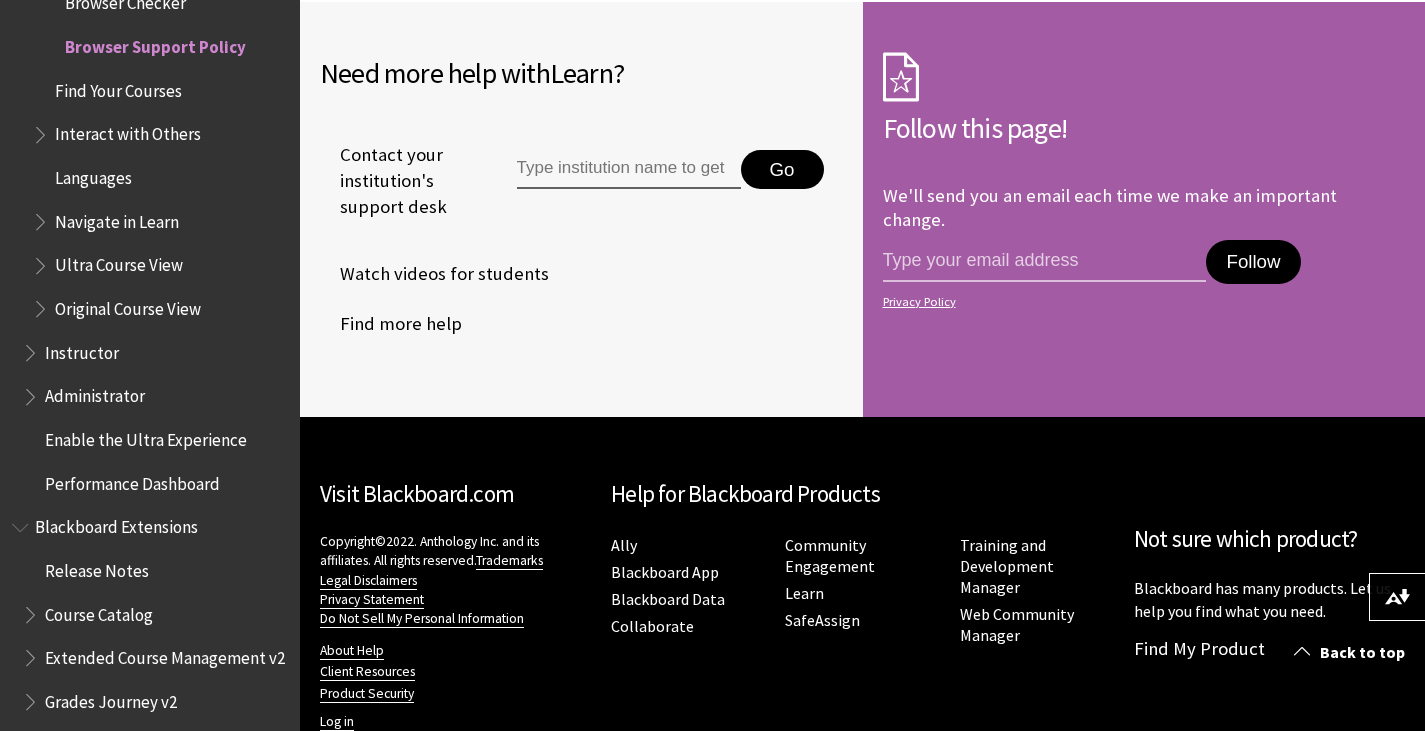 click on "All Products
Playlists
Playlists
Ally
Ally for LMS
Ally for Websites
Ally Ally for LMS Ally for Websites
Blackboard App
Blackboard Learn App Help
Quick Start
Release Notes" at bounding box center (150, 365) 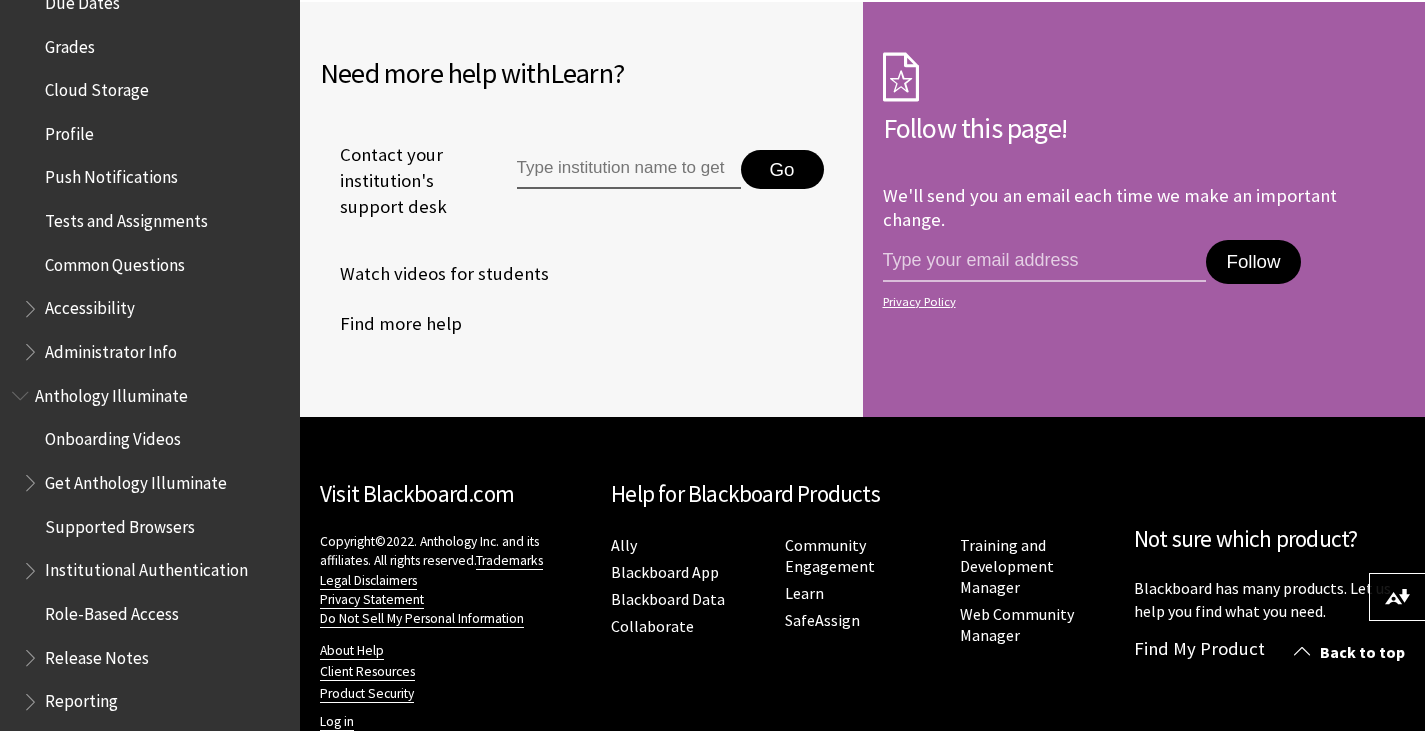 scroll, scrollTop: 270, scrollLeft: 0, axis: vertical 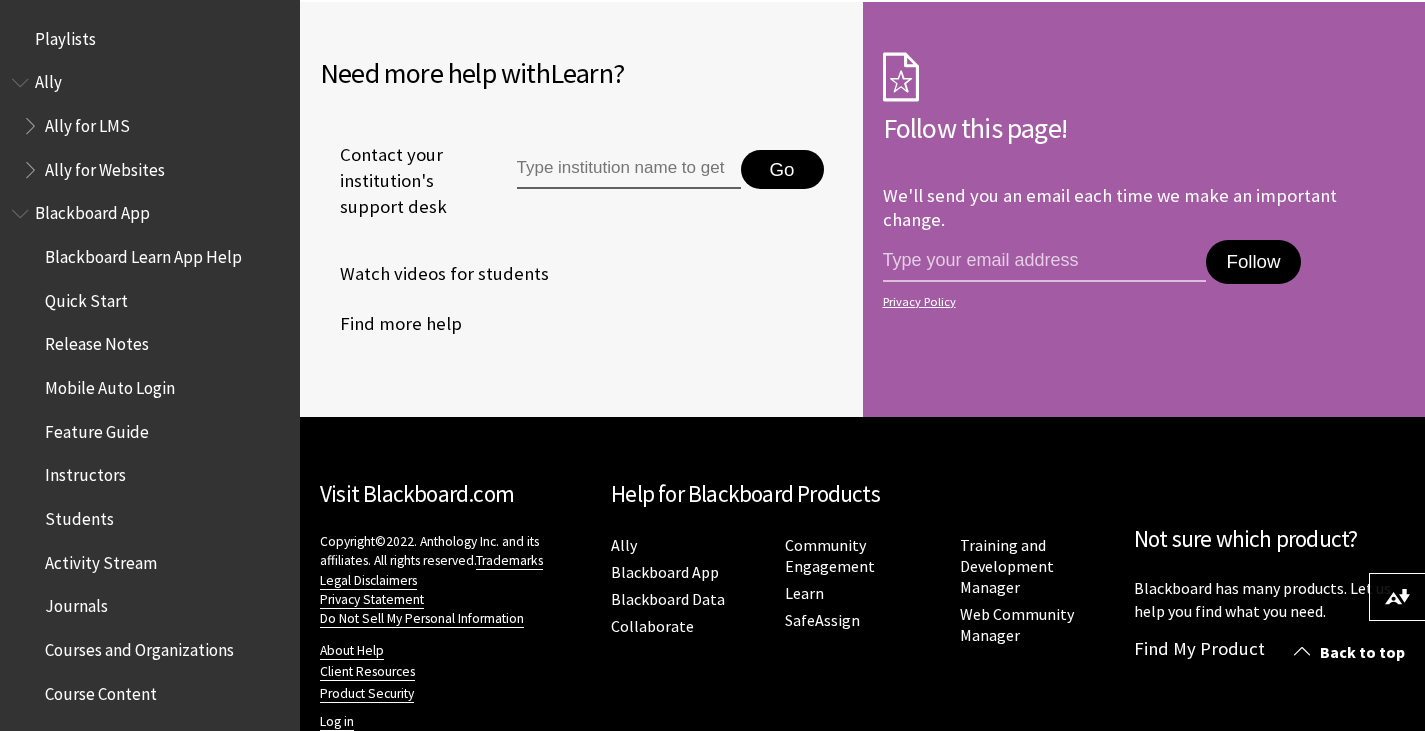 click on "Quick Start" at bounding box center [86, 297] 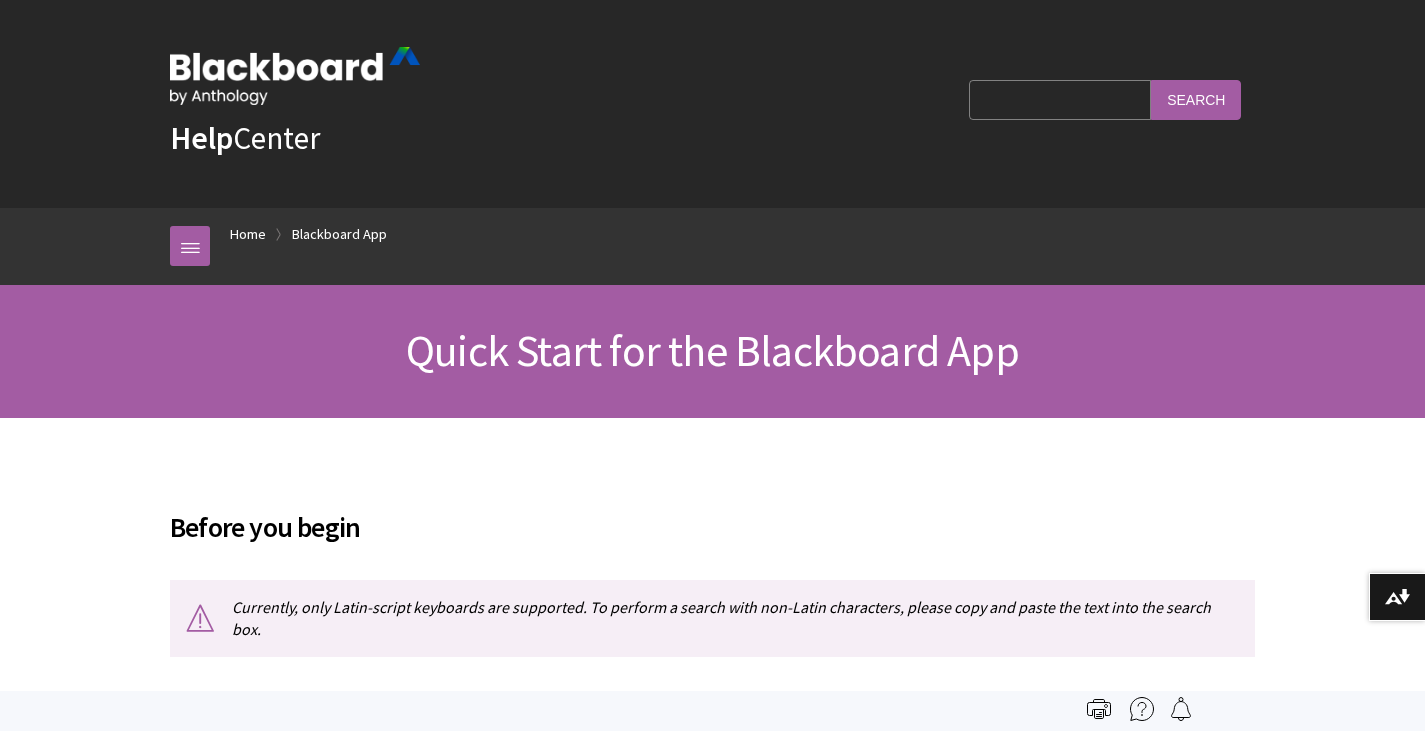 scroll, scrollTop: 0, scrollLeft: 0, axis: both 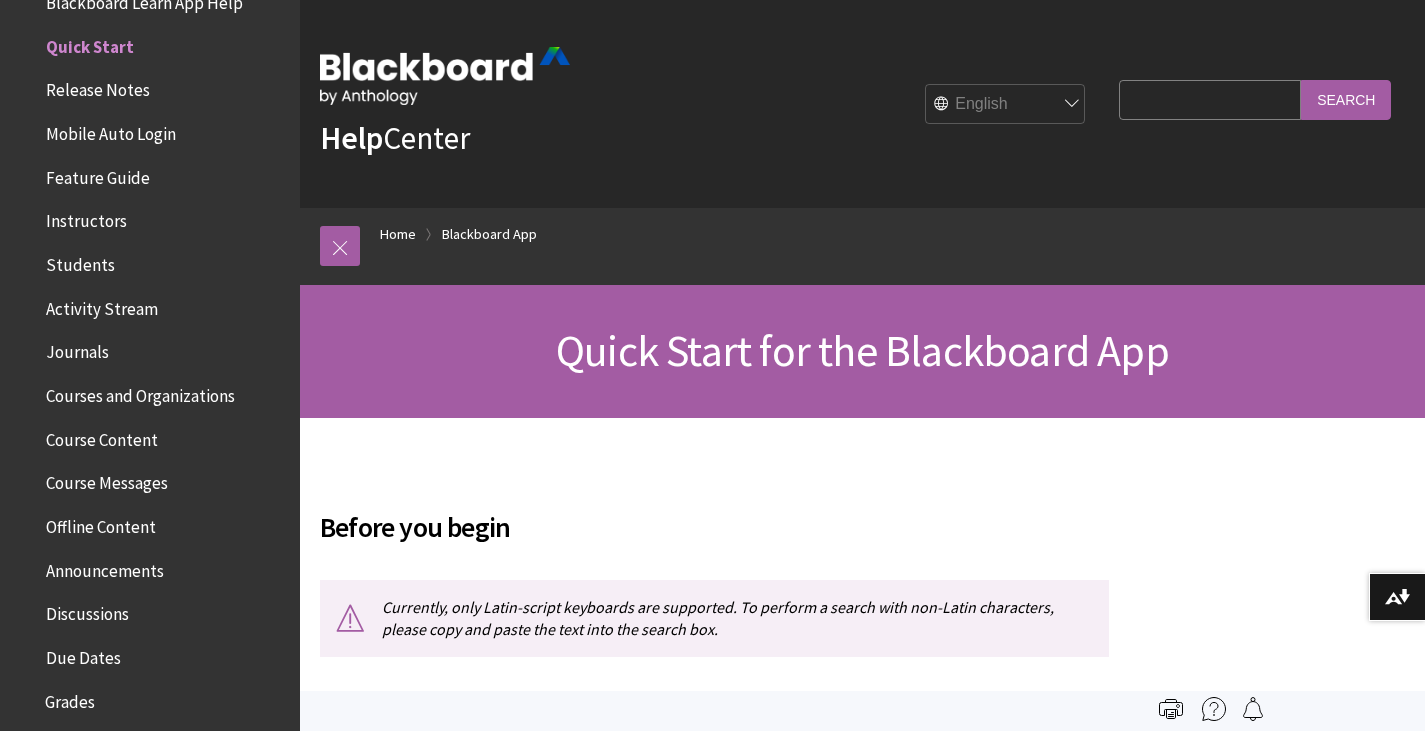click on "Quick Start" at bounding box center [89, 43] 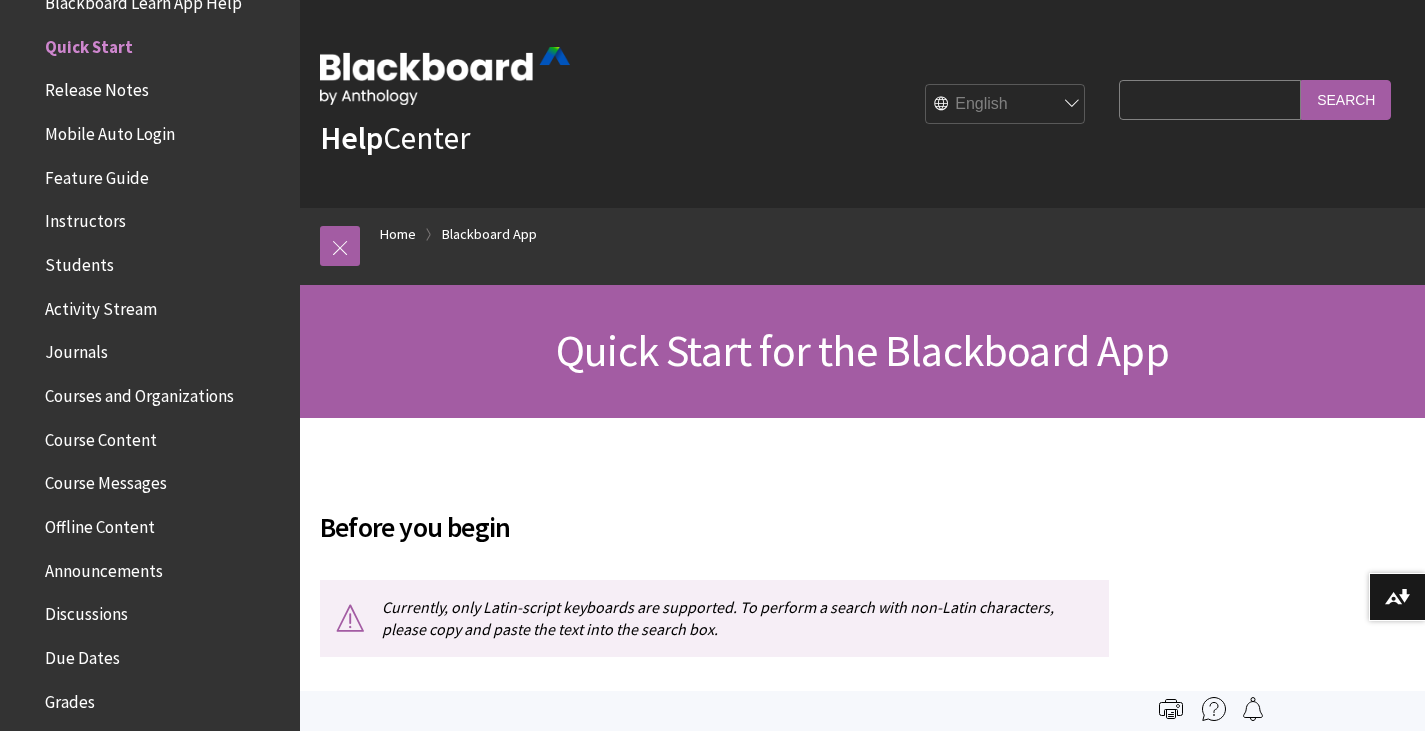 scroll, scrollTop: 0, scrollLeft: 0, axis: both 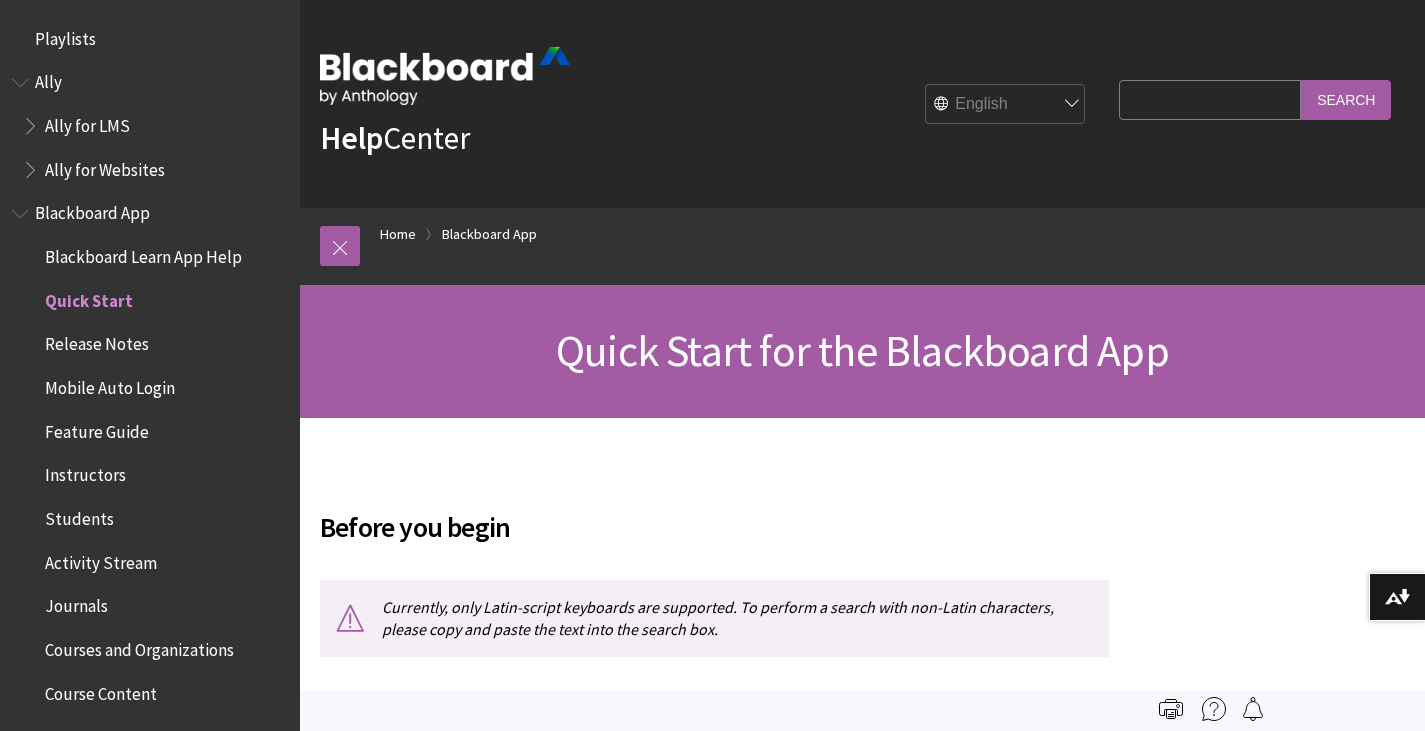 click on "Before you begin" at bounding box center [714, 527] 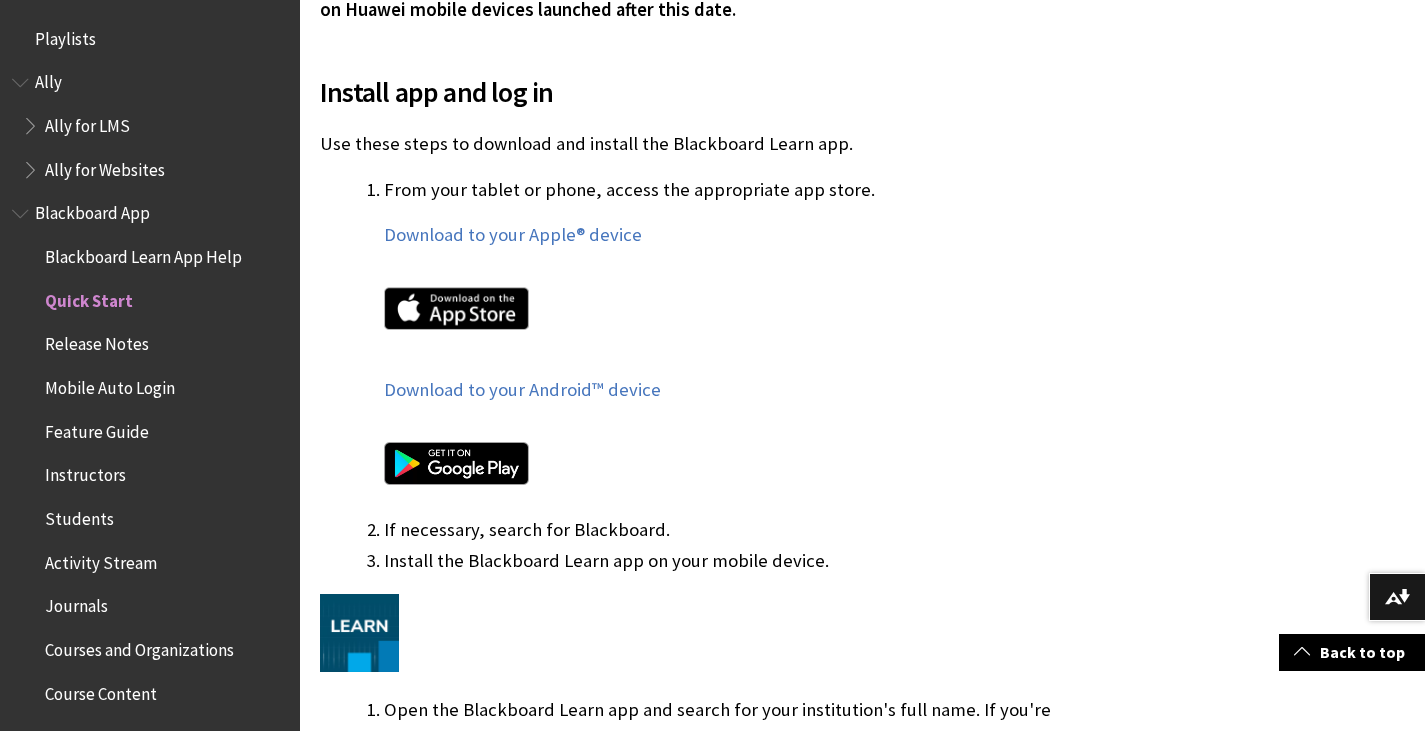 scroll, scrollTop: 1080, scrollLeft: 0, axis: vertical 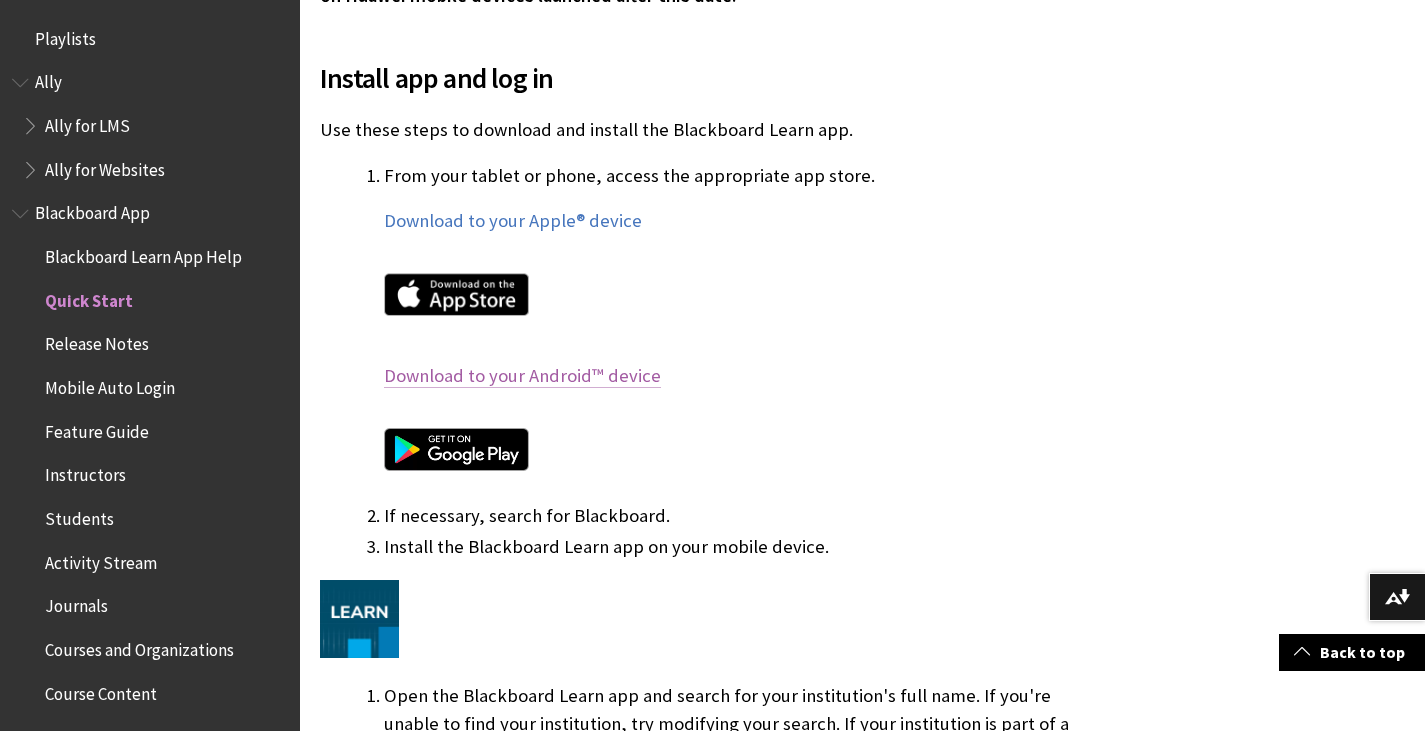 click on "Download to your Android™ device" at bounding box center [522, 376] 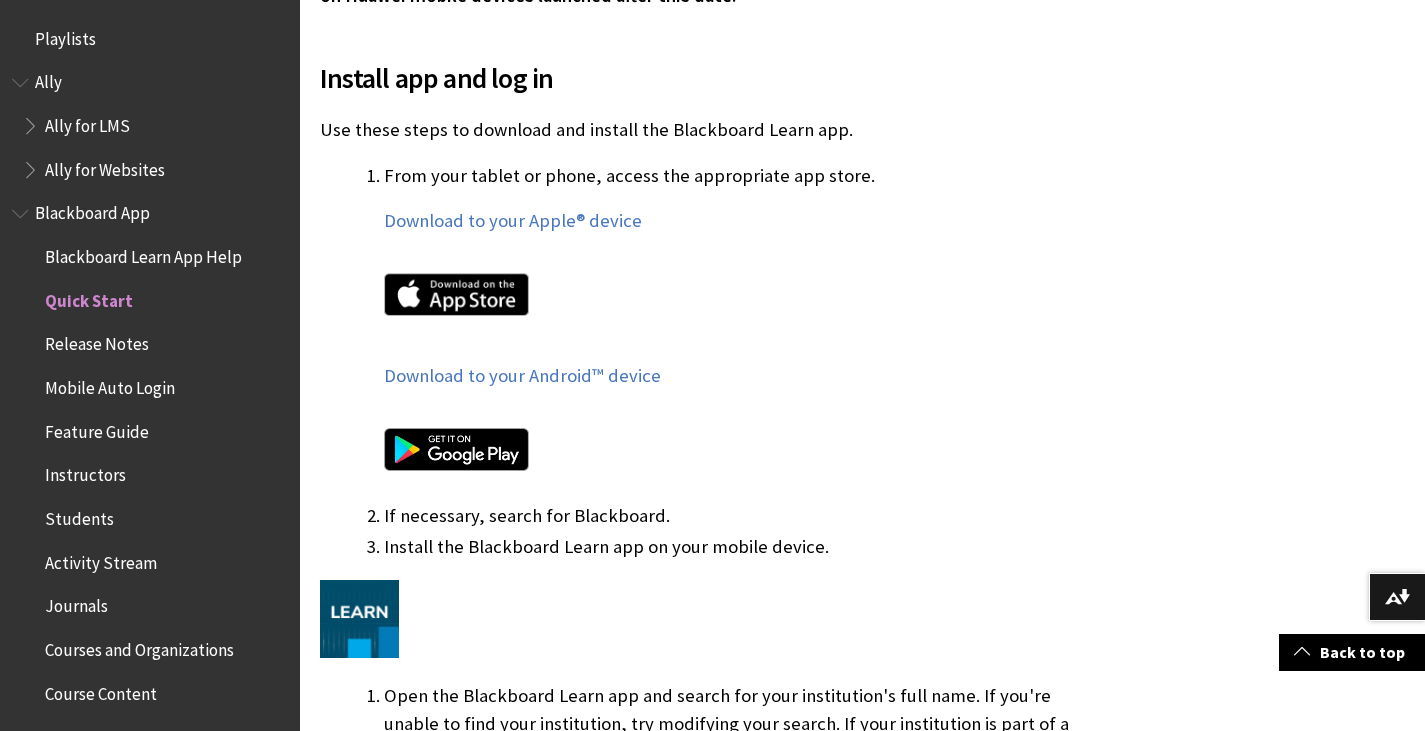 click at bounding box center (746, 298) 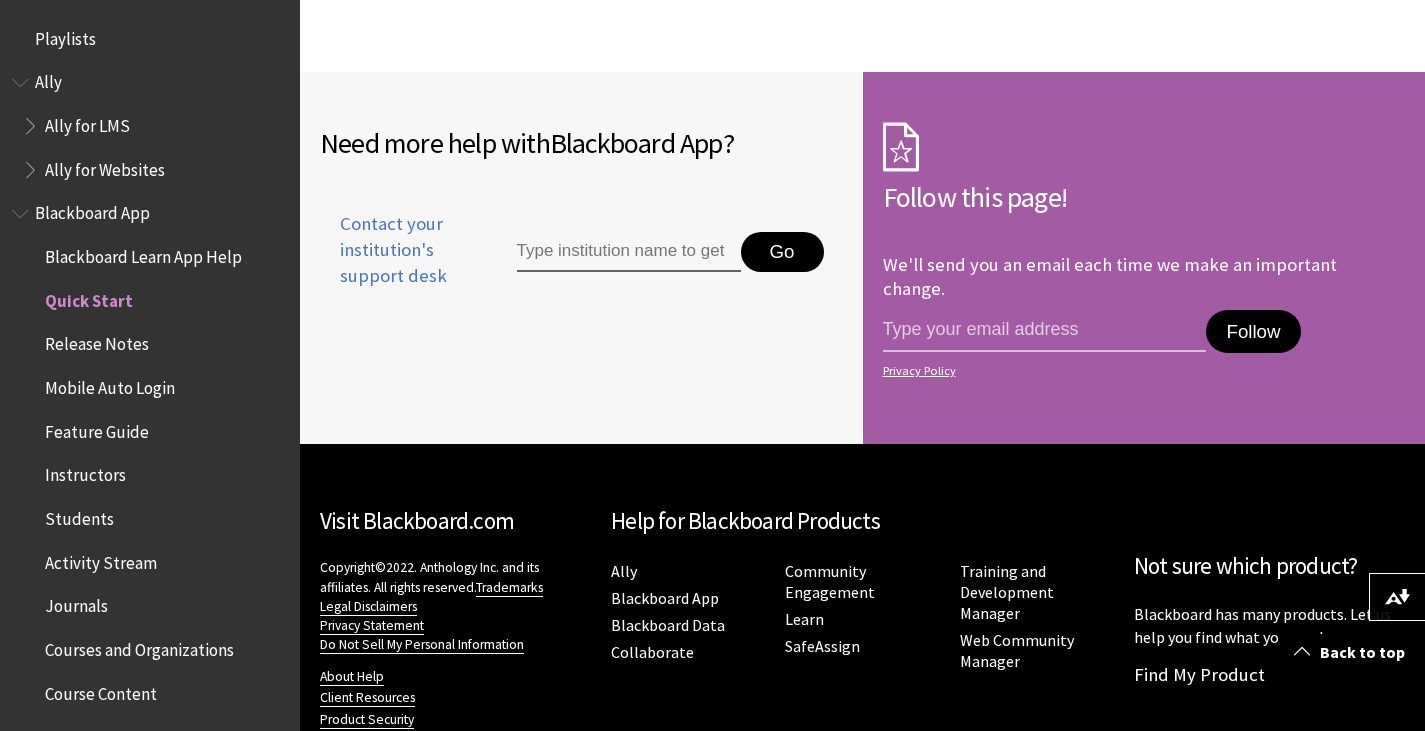 scroll, scrollTop: 3994, scrollLeft: 0, axis: vertical 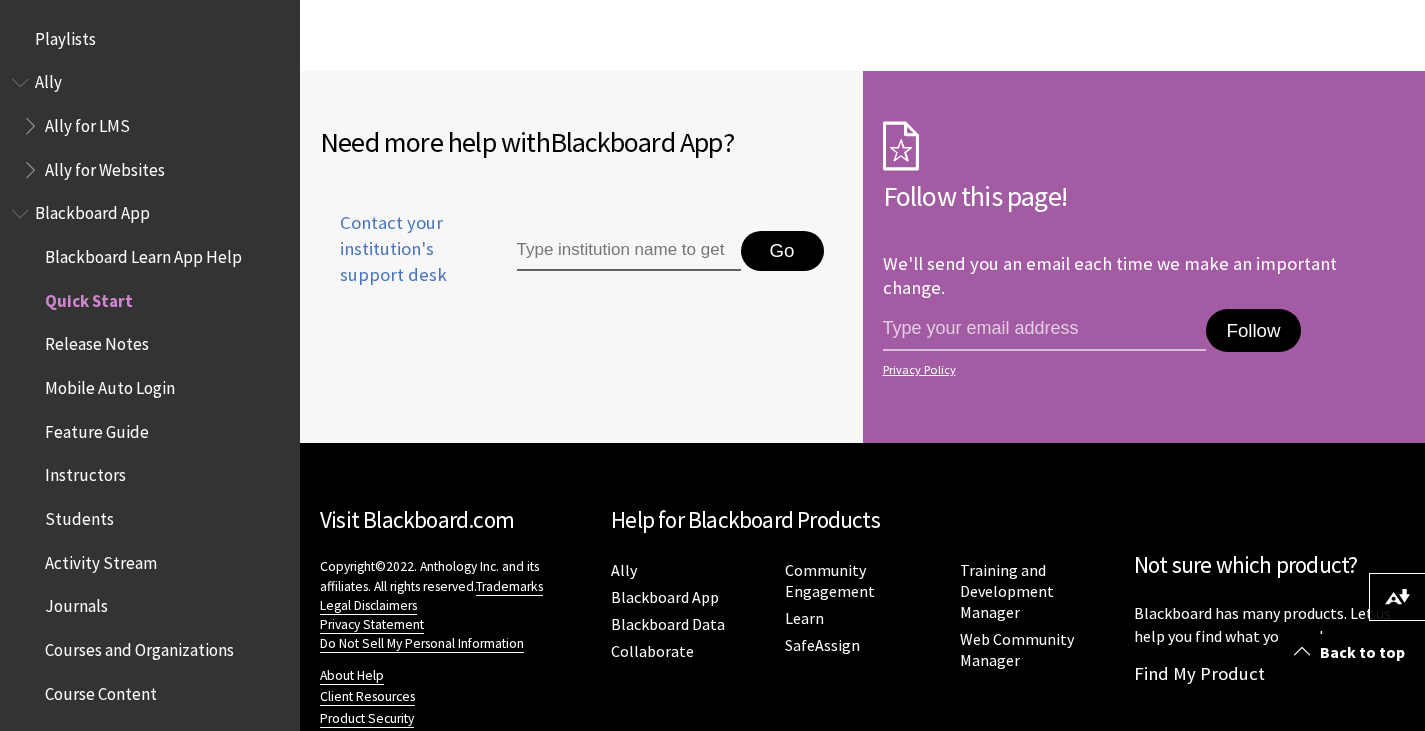 click on "Blackboard App" at bounding box center (92, 210) 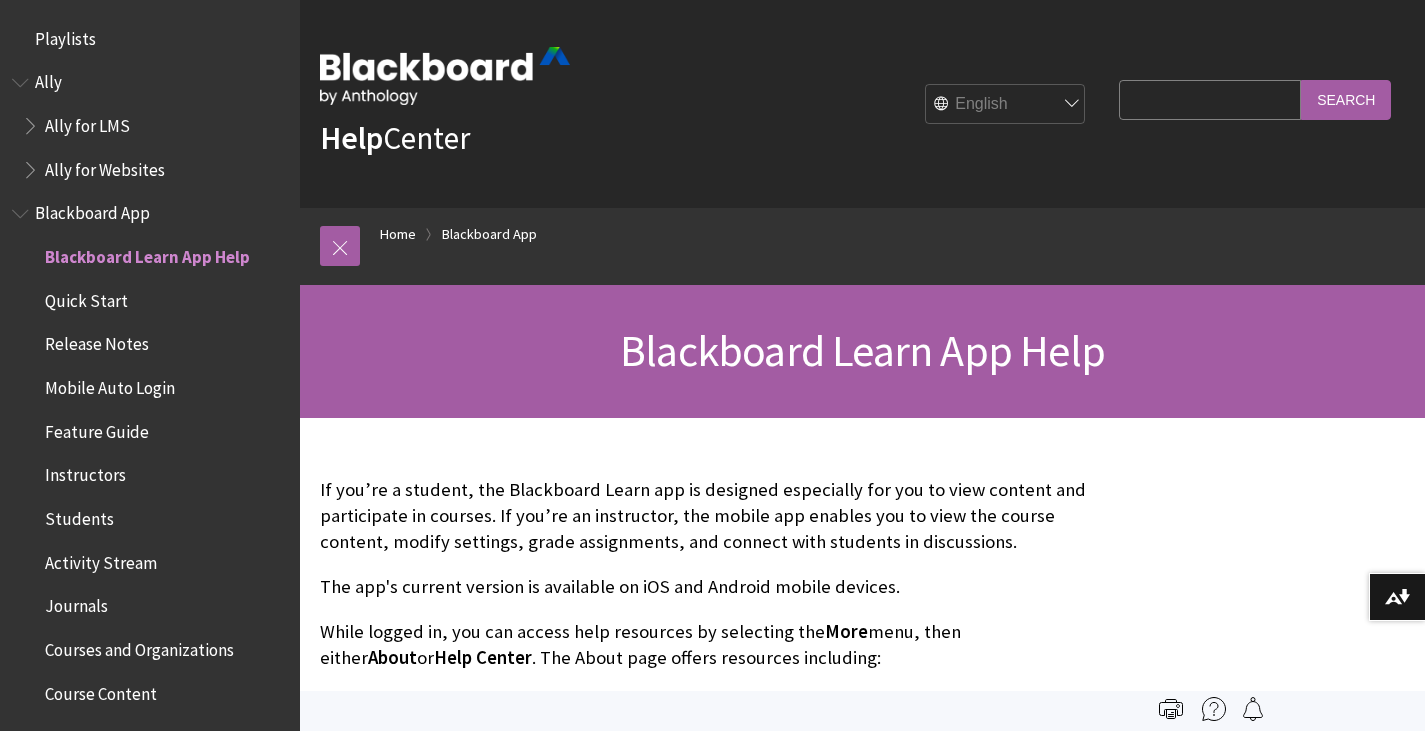 scroll, scrollTop: 0, scrollLeft: 0, axis: both 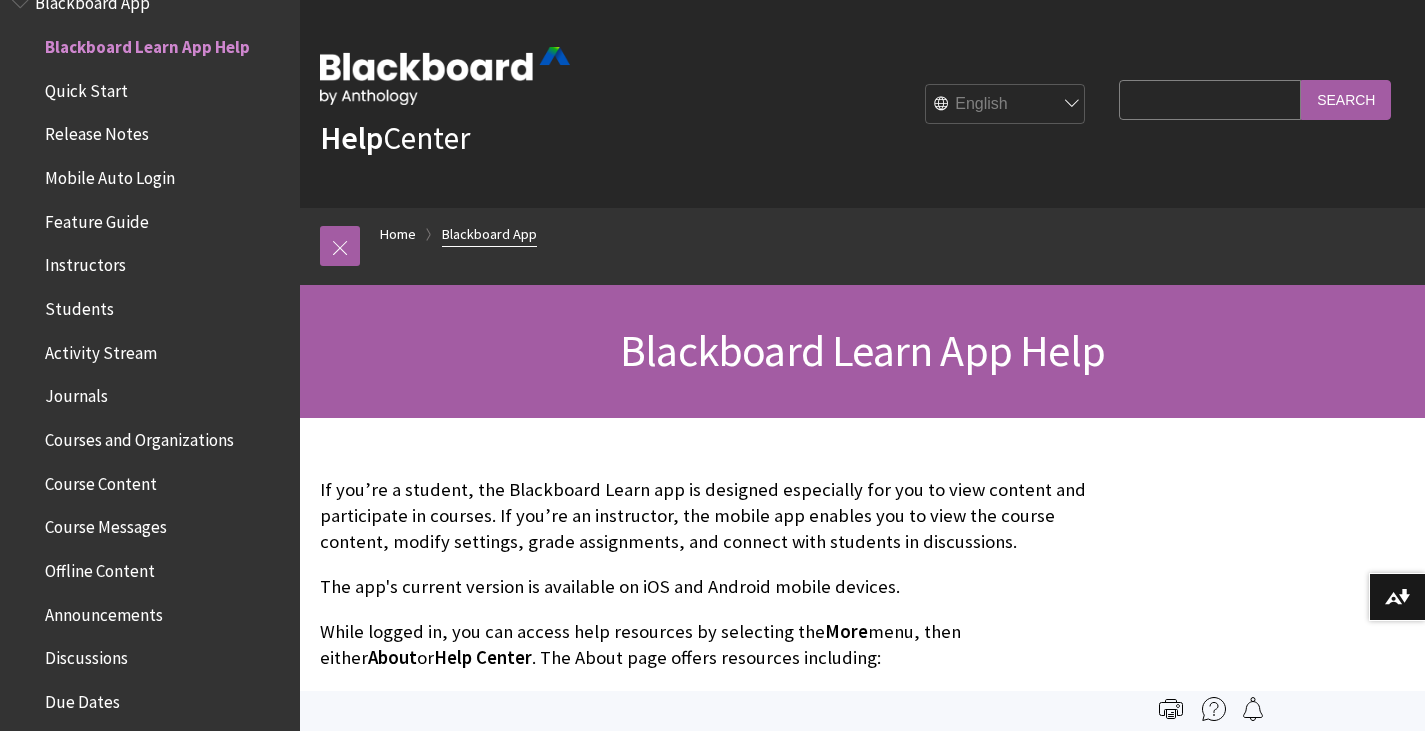 click on "Blackboard App" at bounding box center (489, 234) 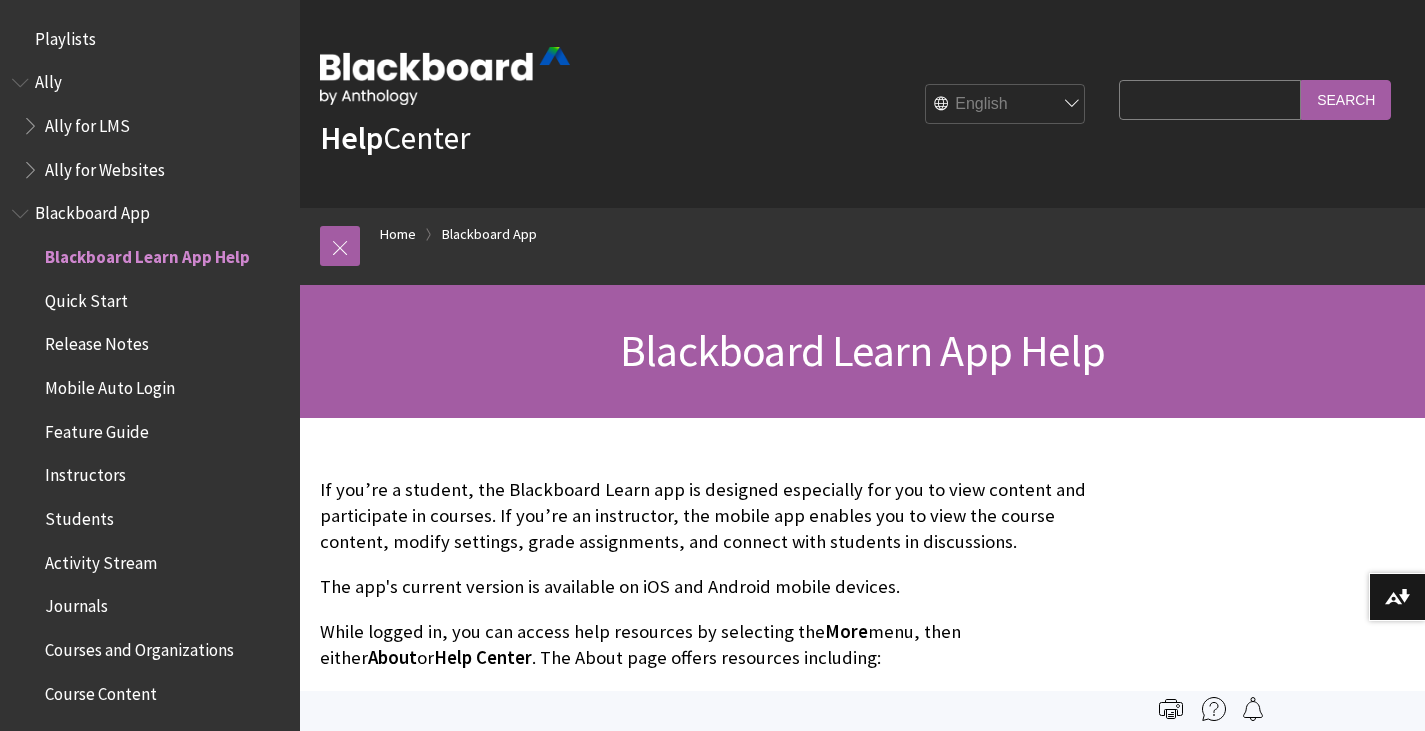 scroll, scrollTop: 0, scrollLeft: 0, axis: both 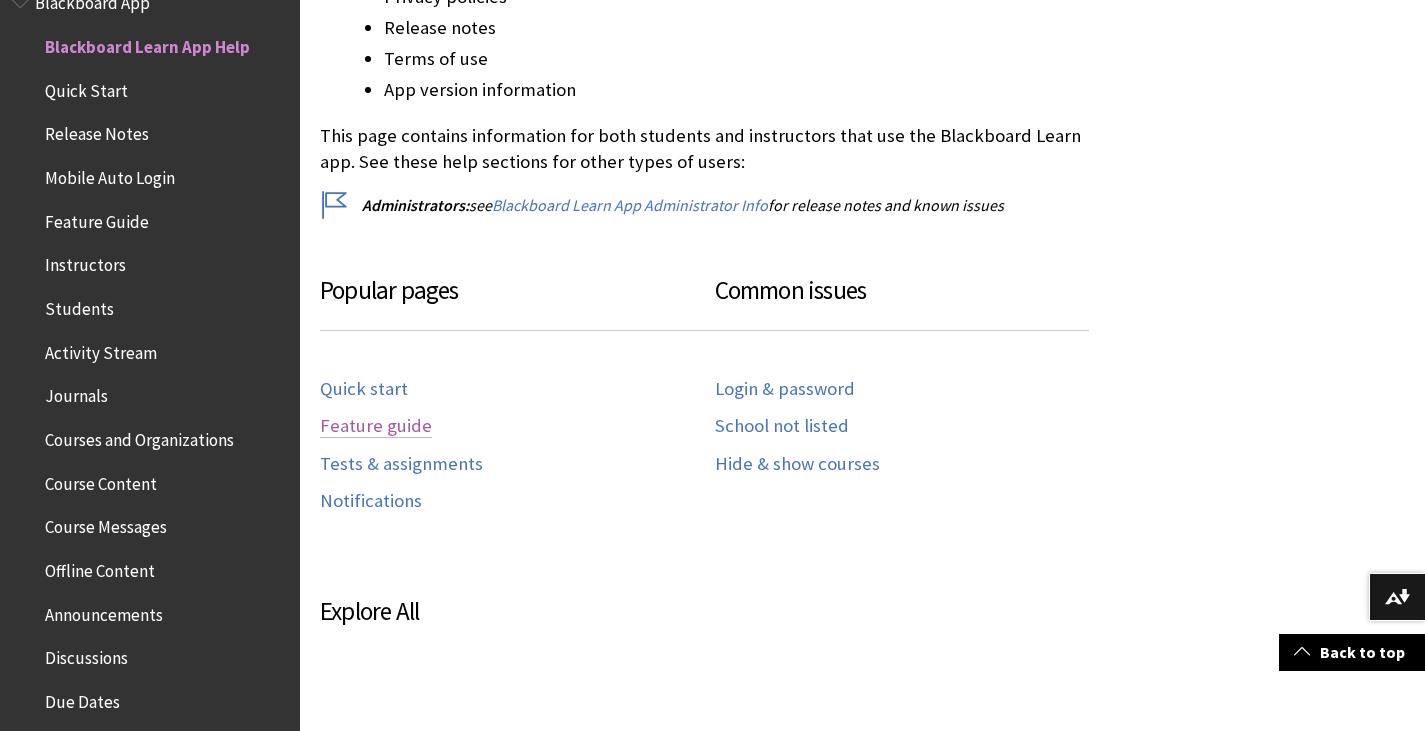 click on "Feature guide" at bounding box center [376, 426] 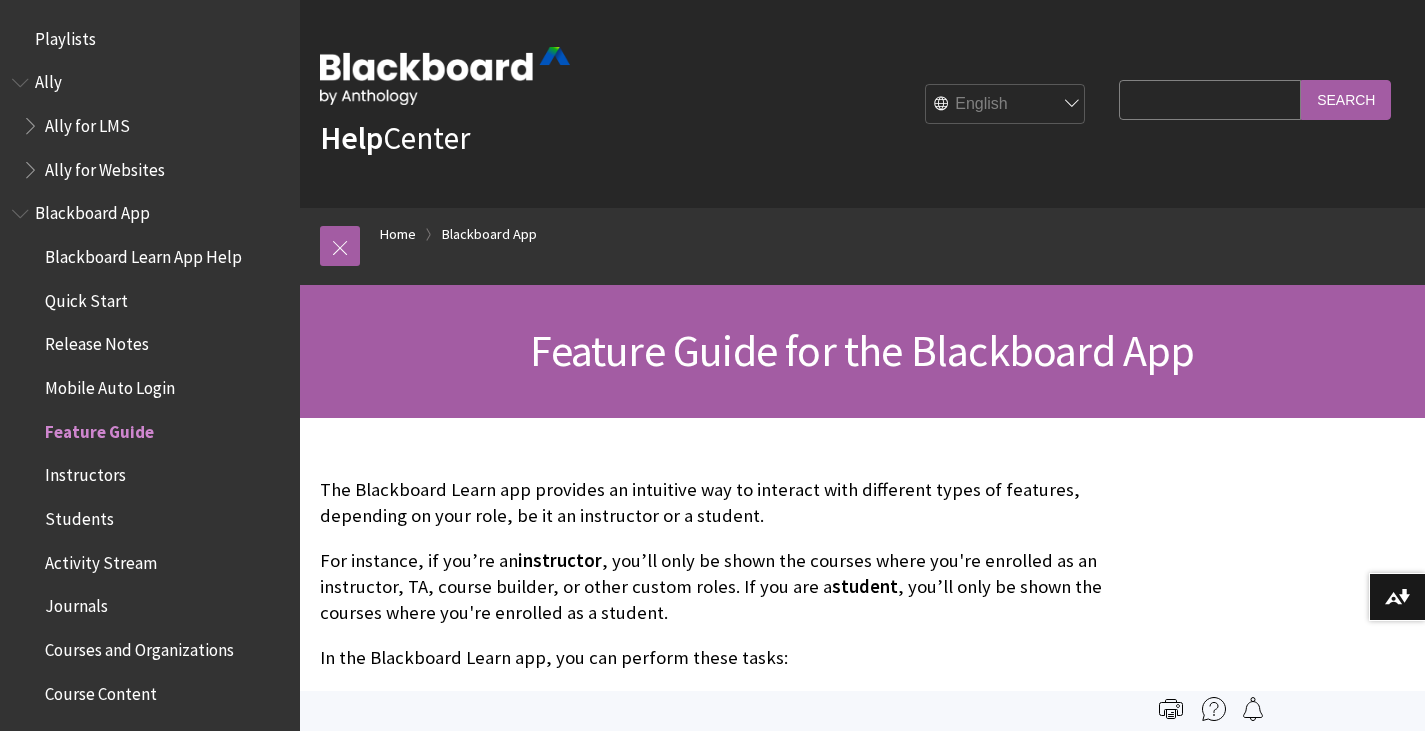 scroll, scrollTop: 0, scrollLeft: 0, axis: both 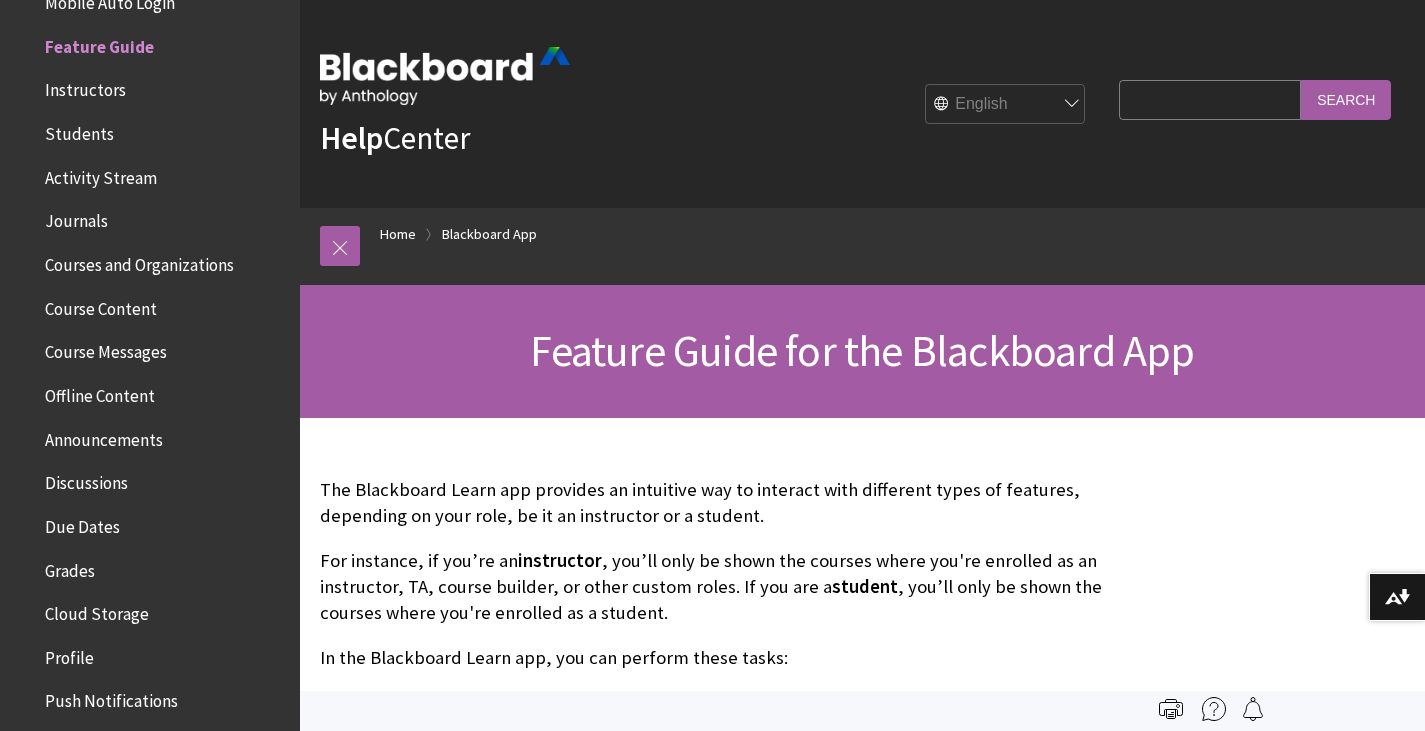 click on "For instance, if you’re an  instructor , you’ll only be shown the courses where you're enrolled as an instructor, TA, course builder, or other custom roles. If you are a  student , you’ll only be shown the courses where you're enrolled as a student." at bounding box center (714, 587) 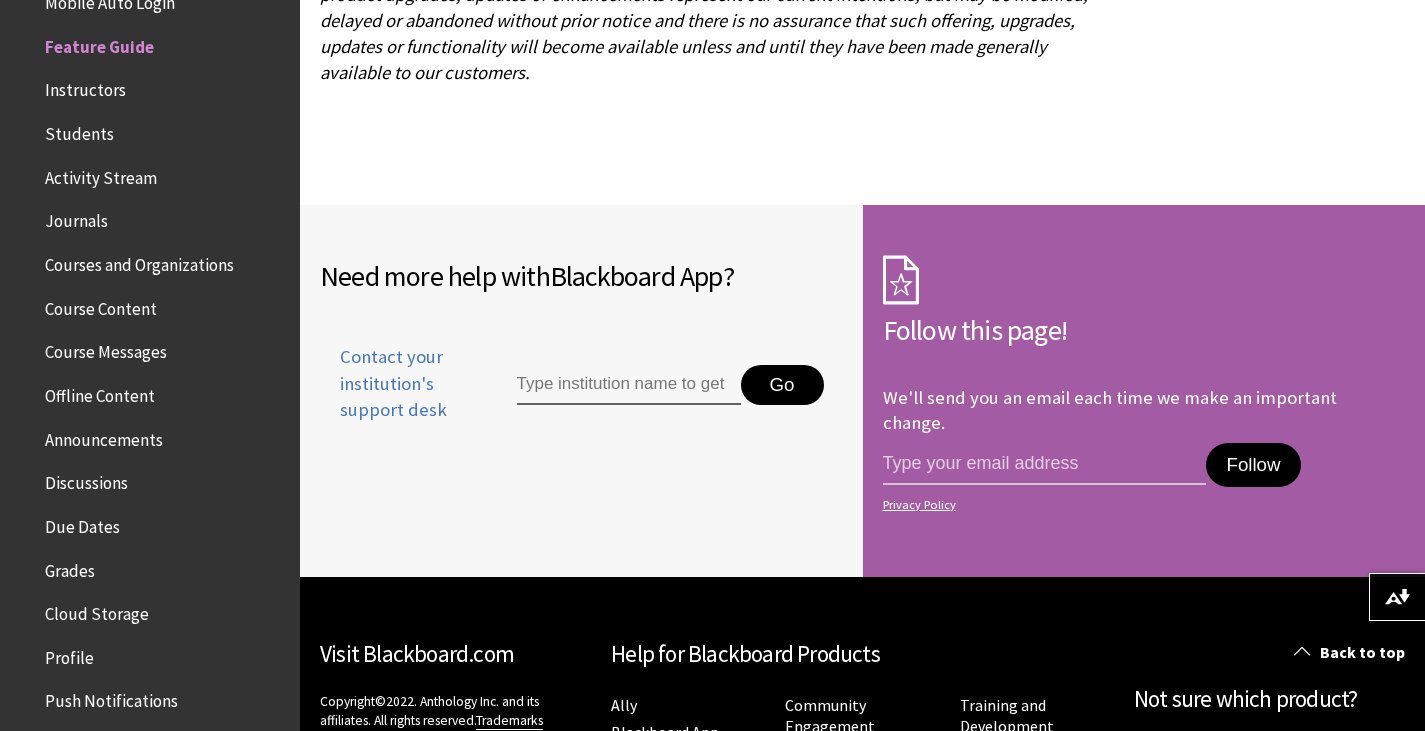 scroll, scrollTop: 6120, scrollLeft: 0, axis: vertical 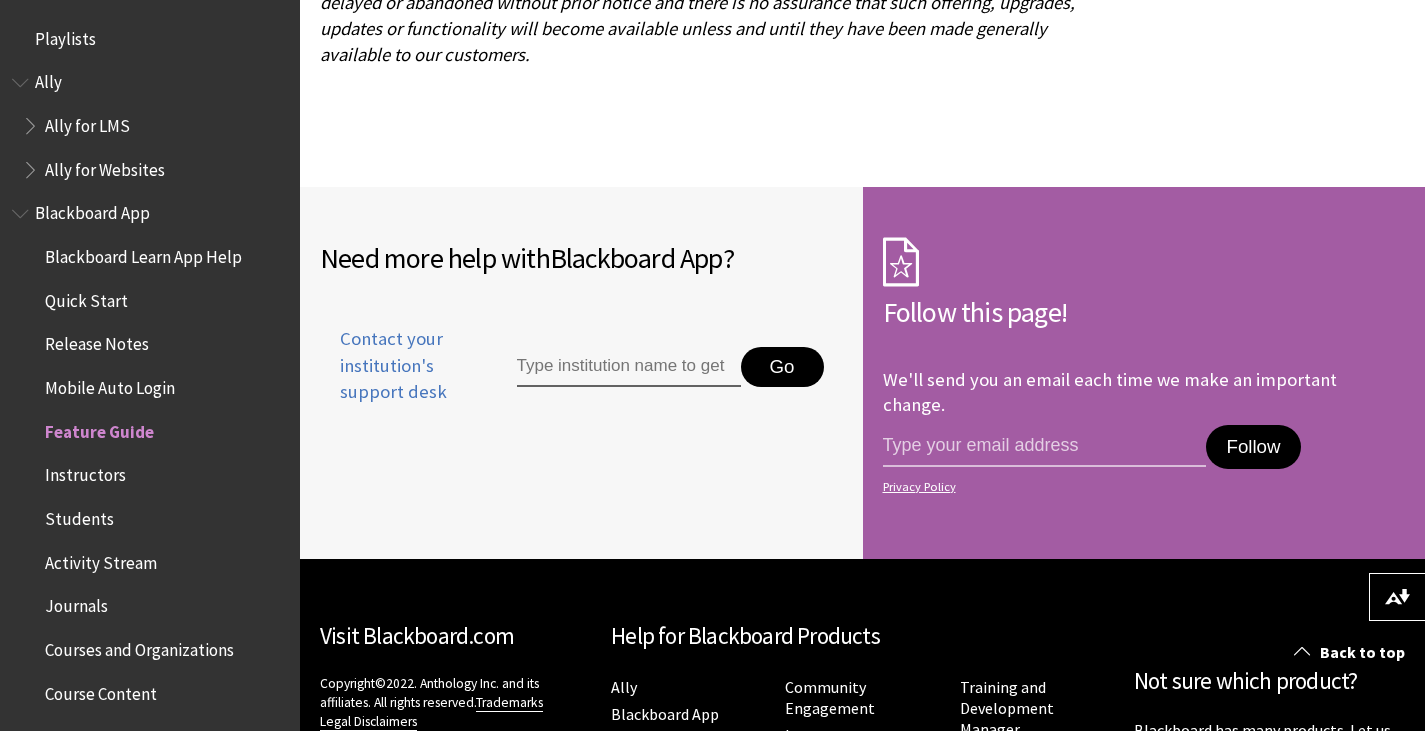 click on "Quick Start" at bounding box center (86, 297) 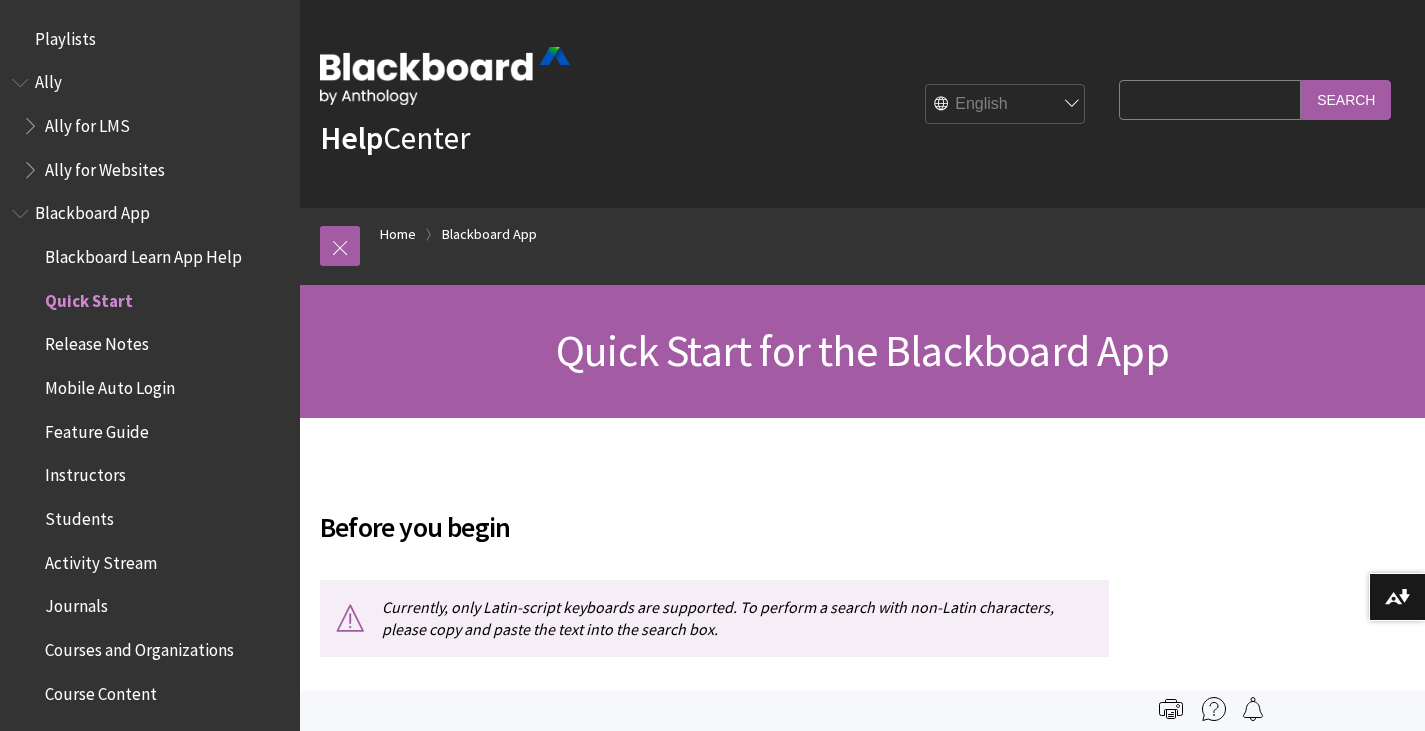scroll, scrollTop: 0, scrollLeft: 0, axis: both 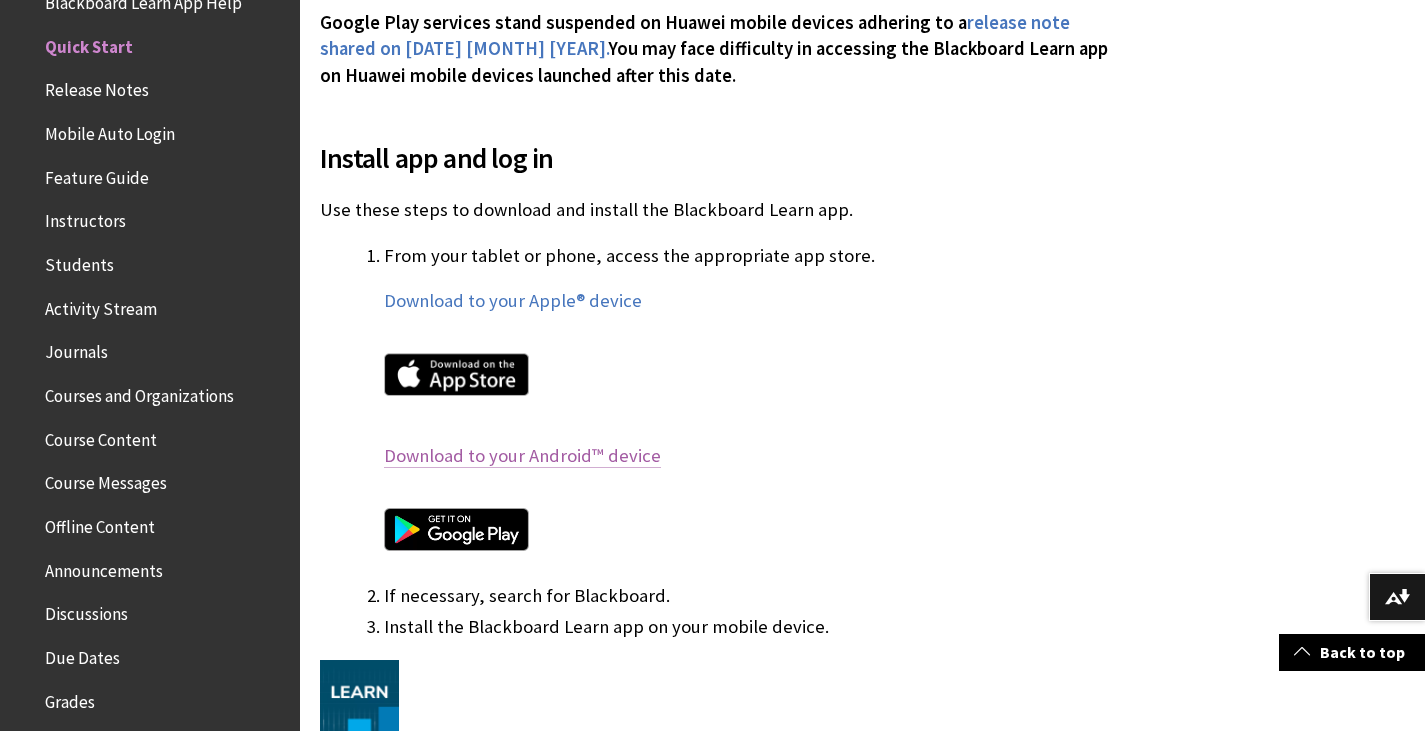 click on "Download to your Android™ device" at bounding box center [522, 456] 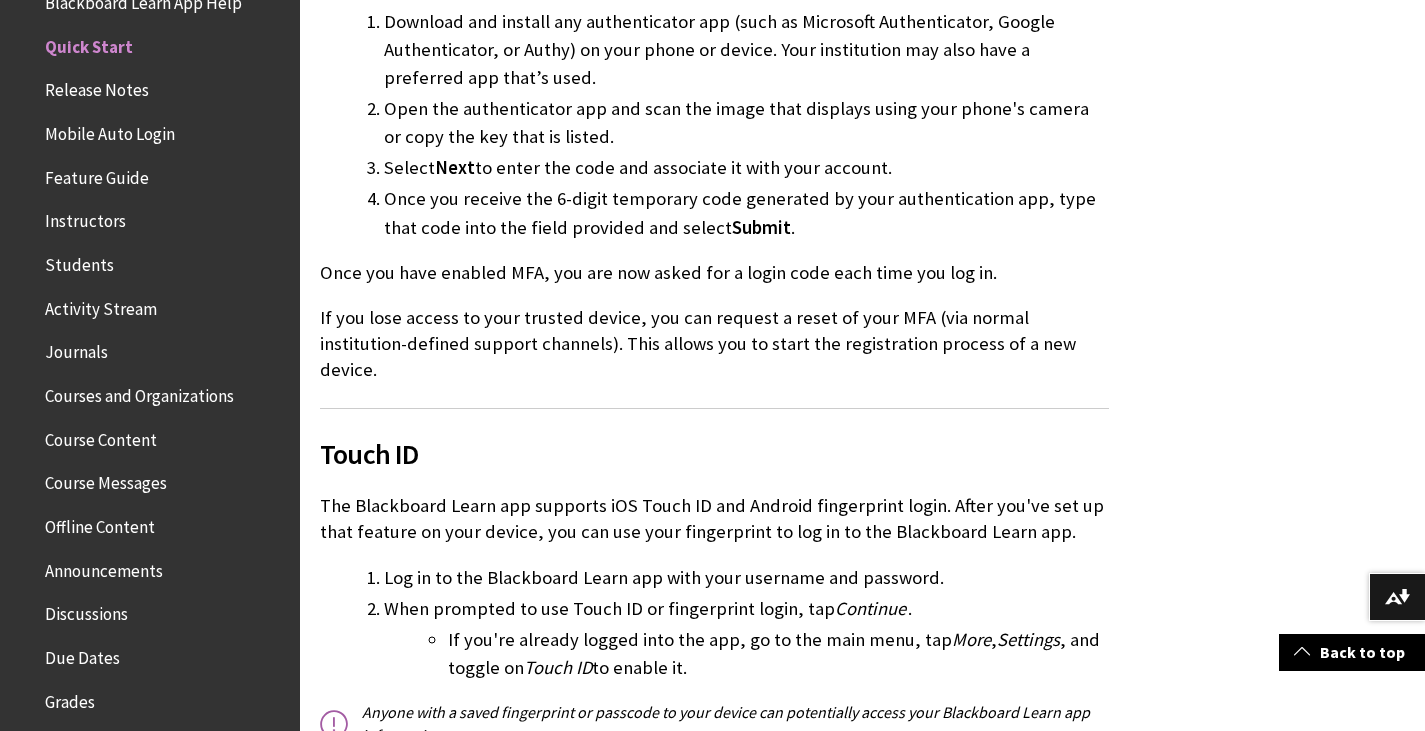 scroll, scrollTop: 2240, scrollLeft: 0, axis: vertical 